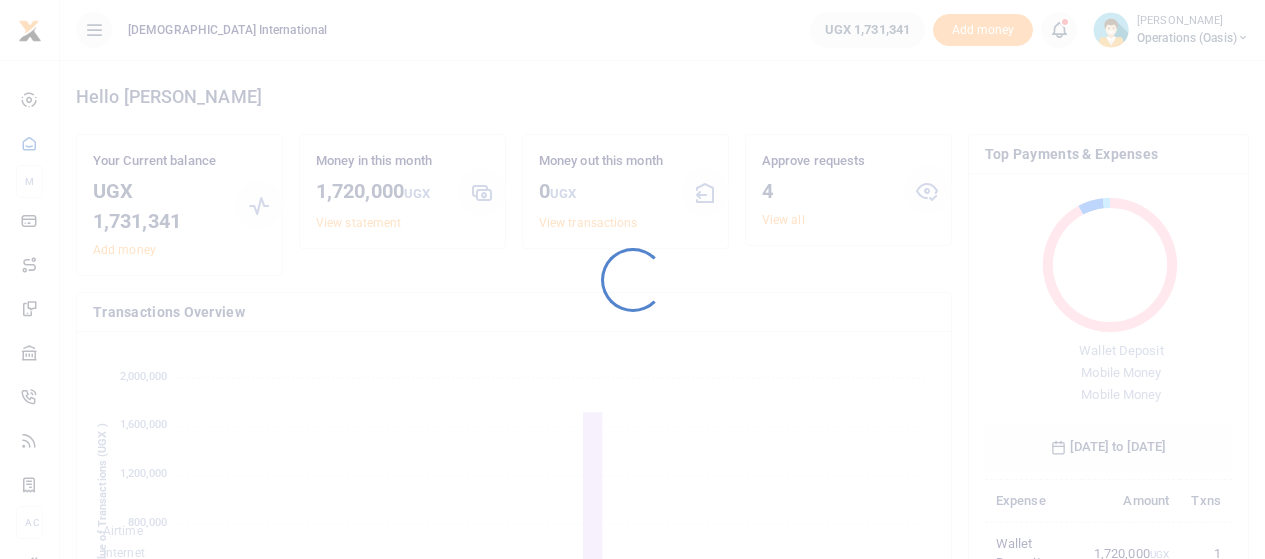 scroll, scrollTop: 0, scrollLeft: 0, axis: both 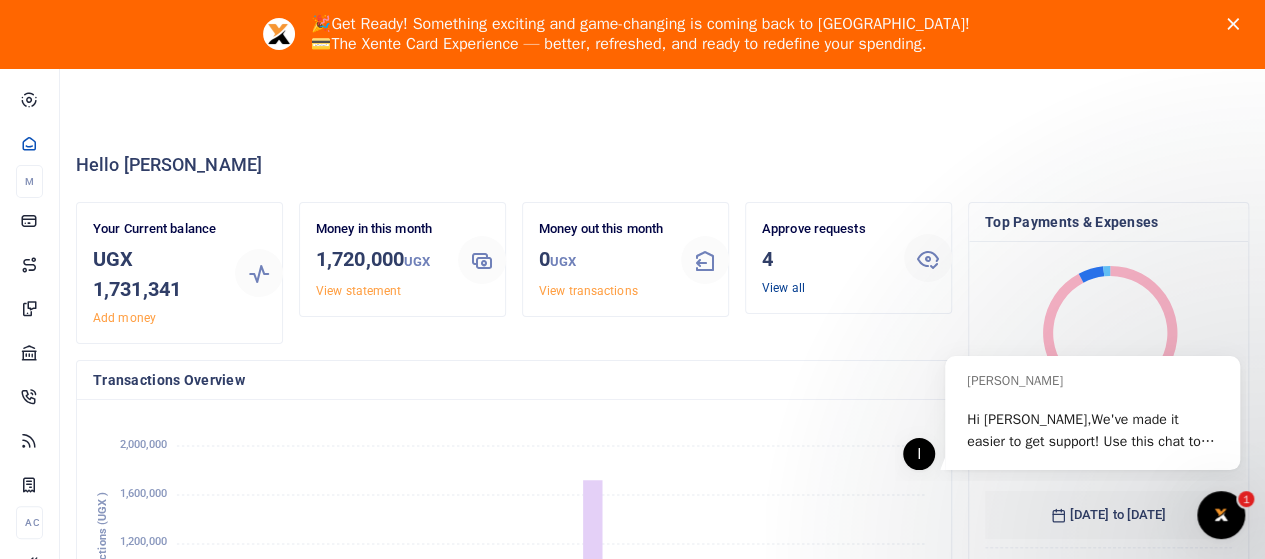 click on "View all" at bounding box center (783, 288) 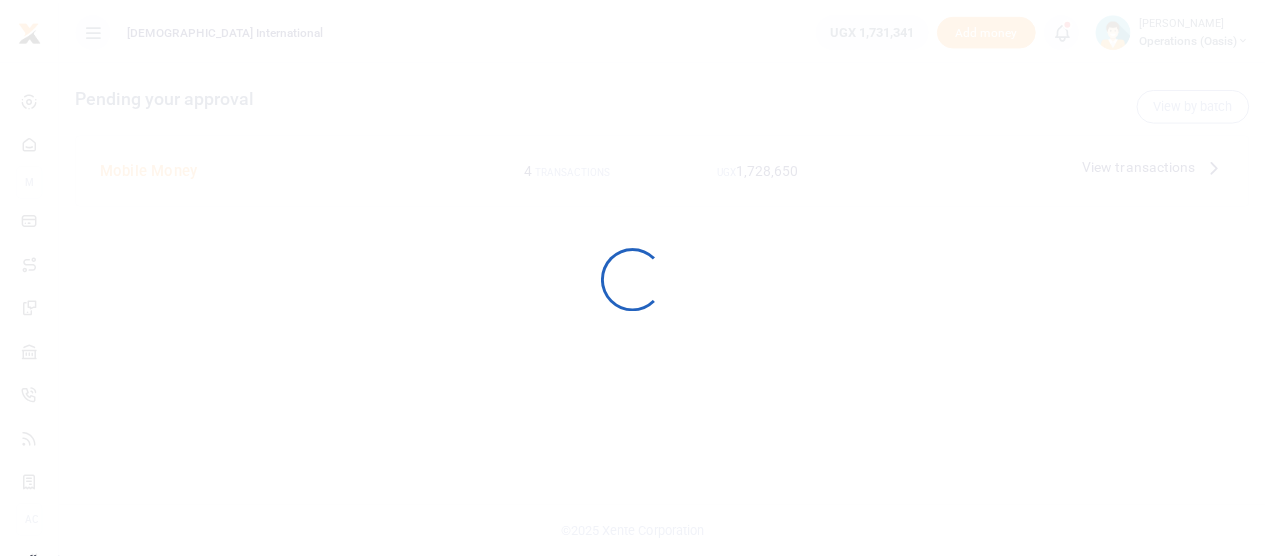 scroll, scrollTop: 0, scrollLeft: 0, axis: both 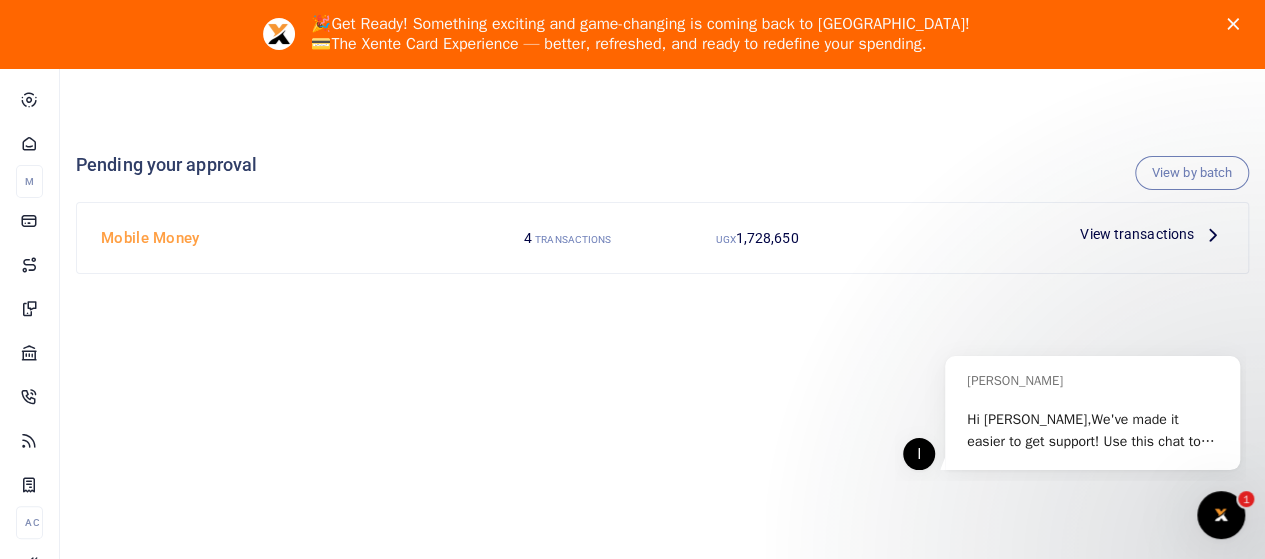 click on "View transactions" at bounding box center (1137, 234) 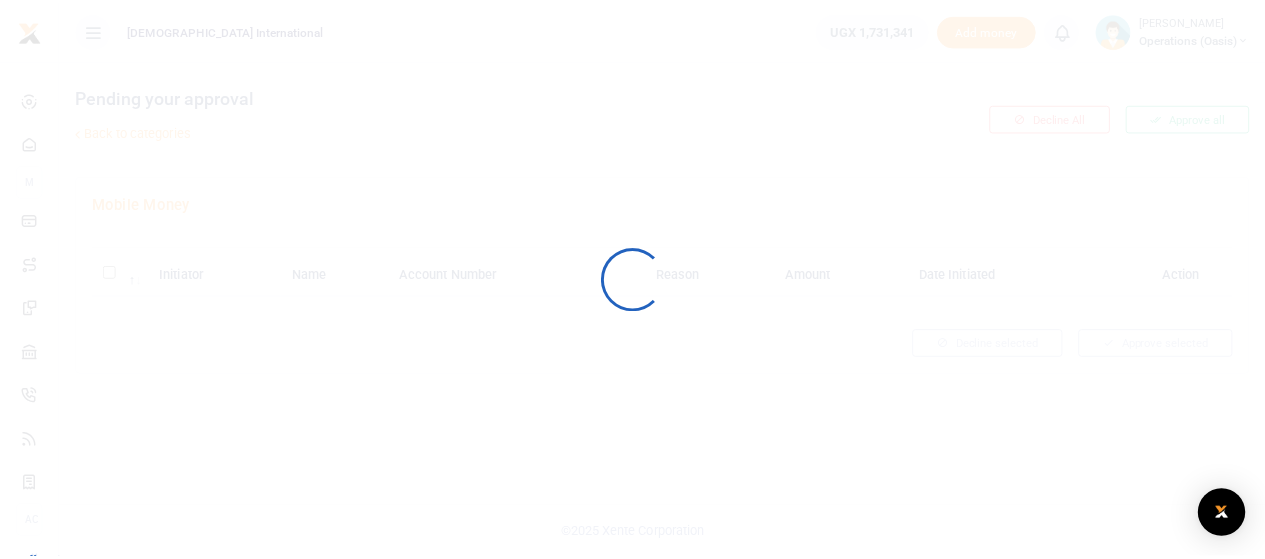 scroll, scrollTop: 0, scrollLeft: 0, axis: both 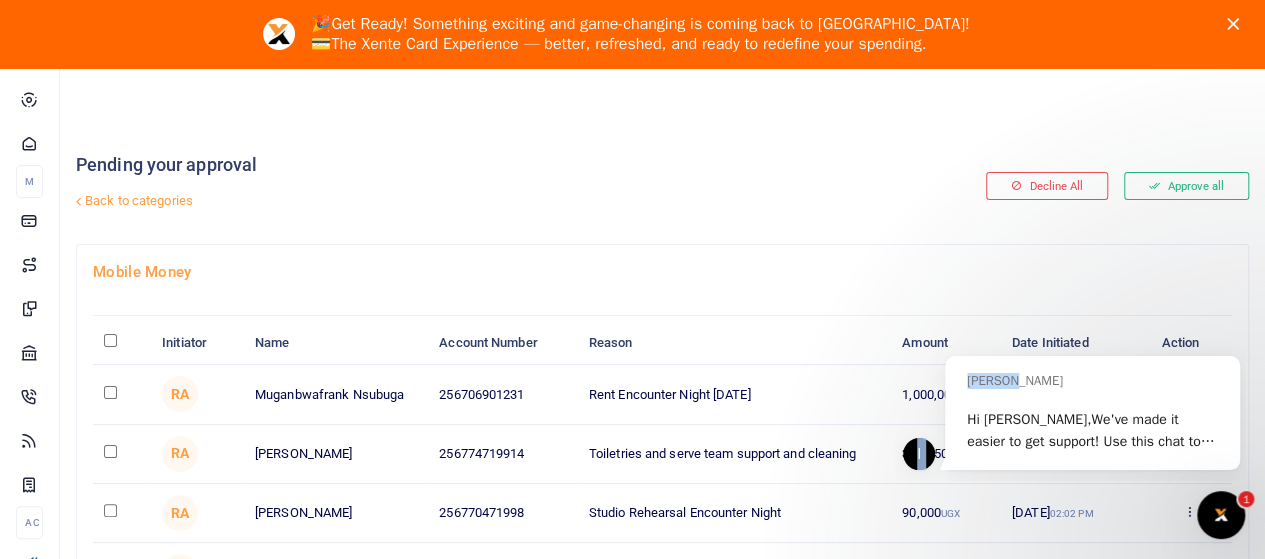 drag, startPoint x: 1059, startPoint y: 372, endPoint x: 1014, endPoint y: 240, distance: 139.45967 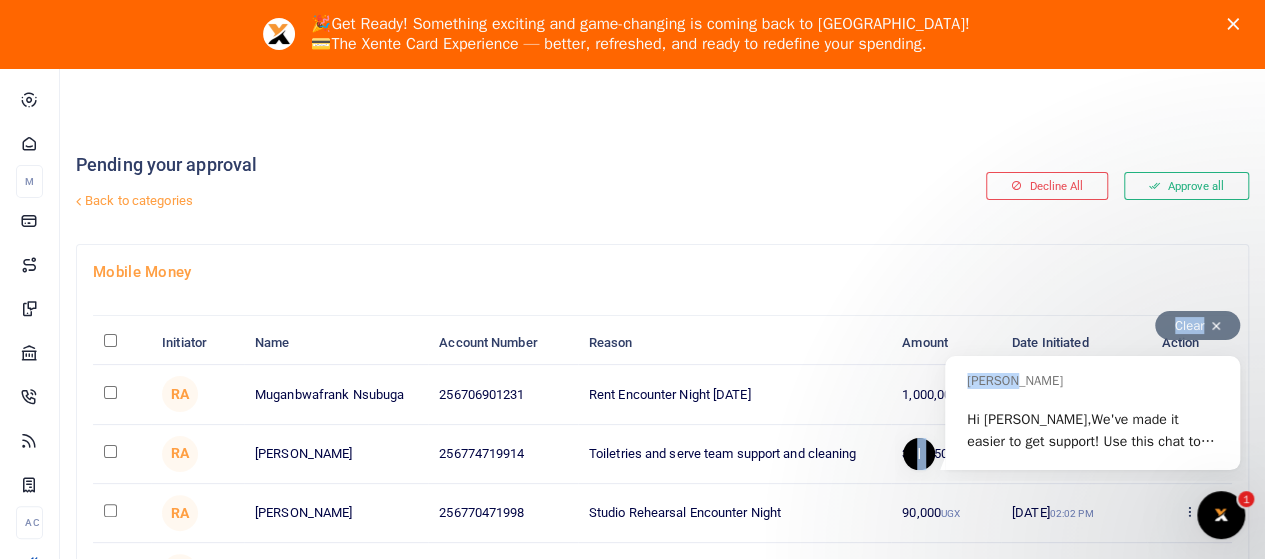 click at bounding box center (1216, 326) 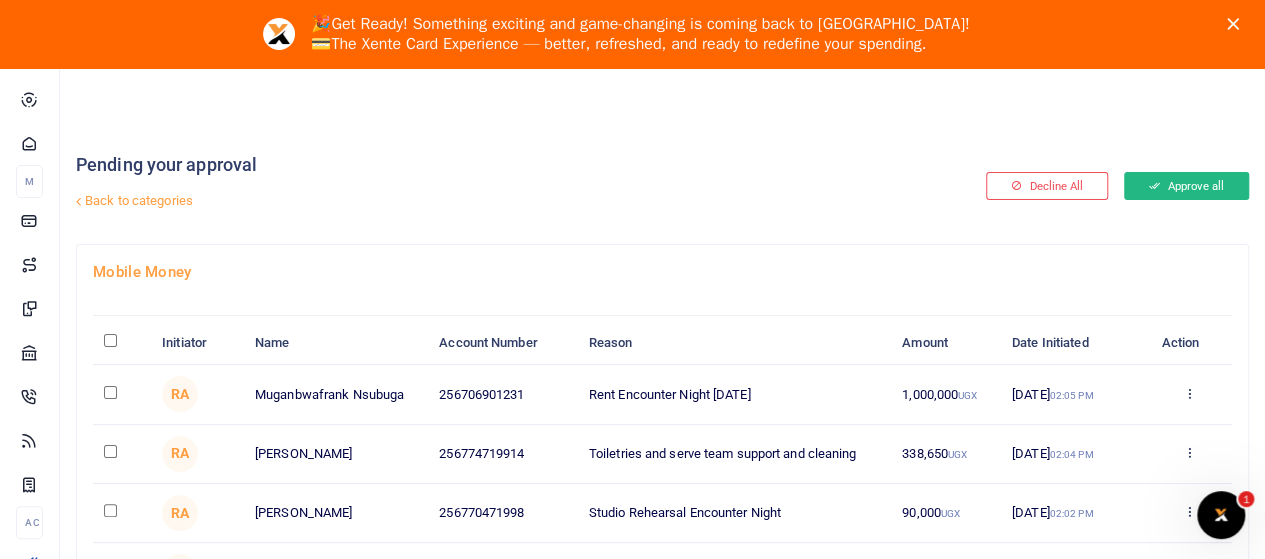 click on "Approve all" at bounding box center [1186, 186] 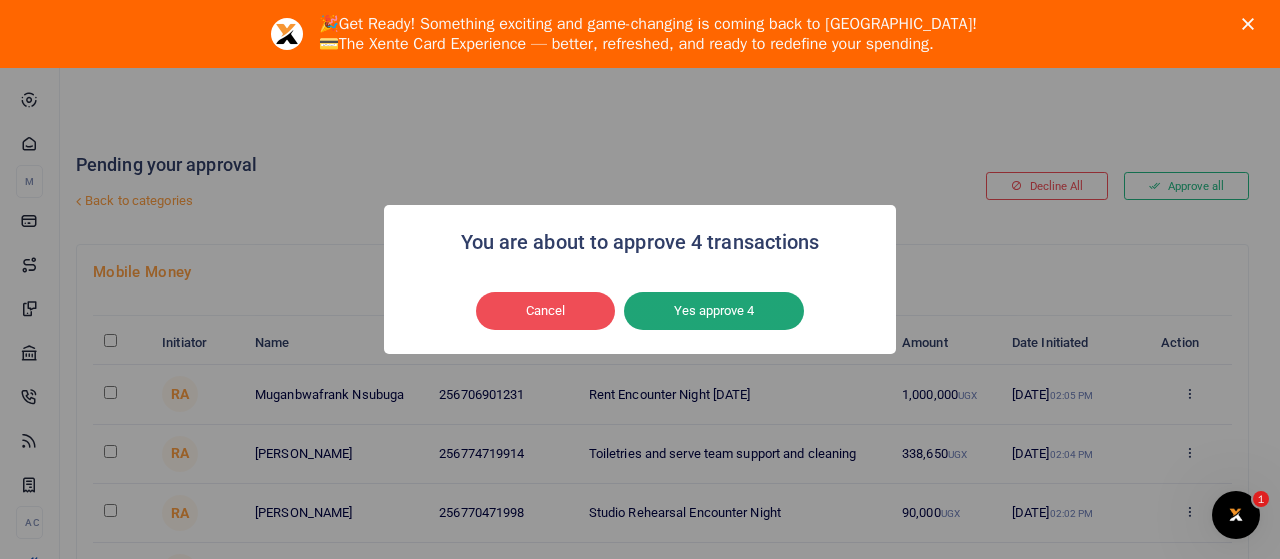 click on "Yes approve 4" at bounding box center [714, 311] 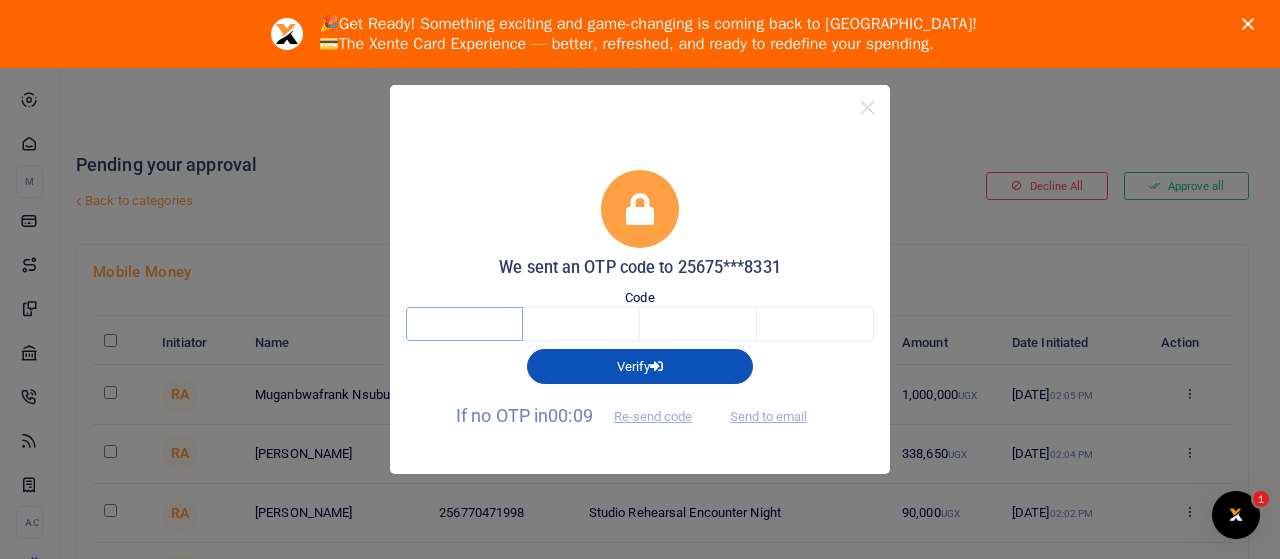 click at bounding box center (464, 324) 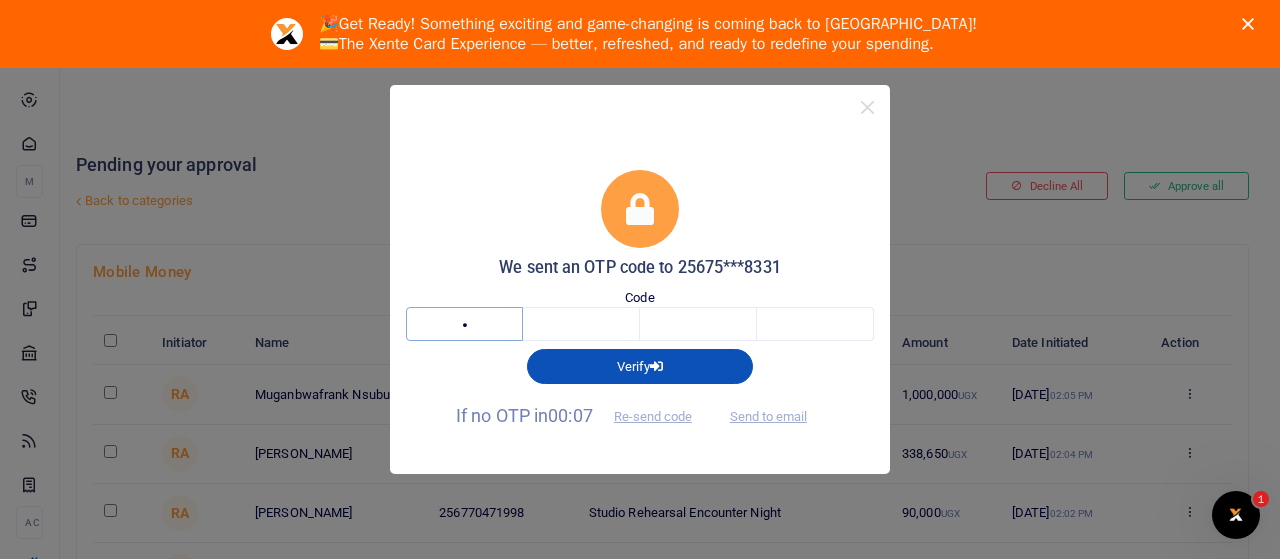type on "3" 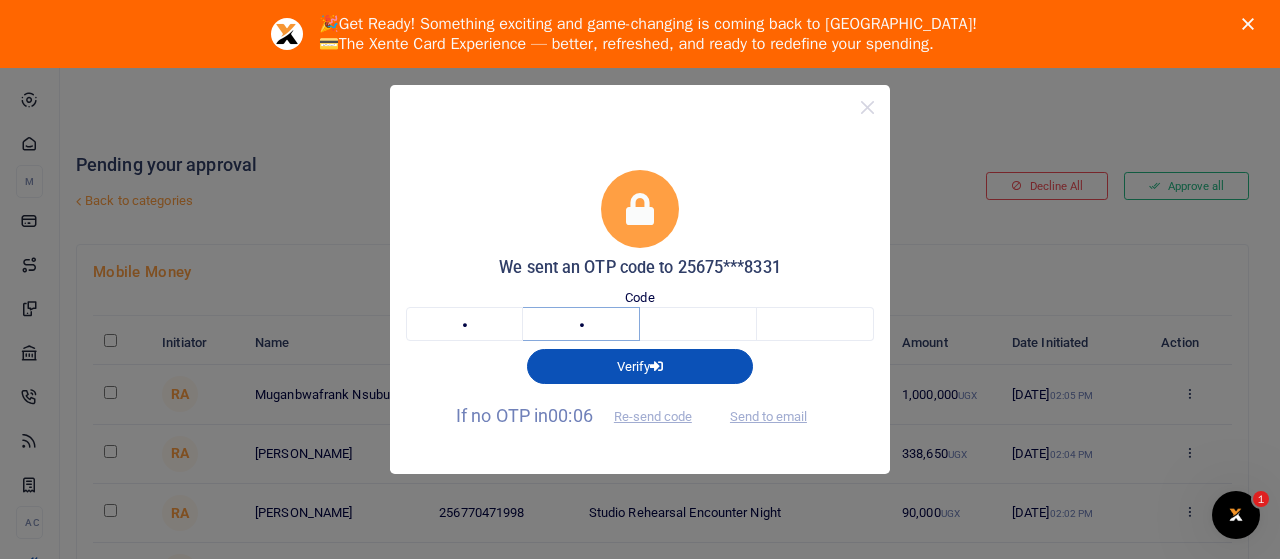 type on "8" 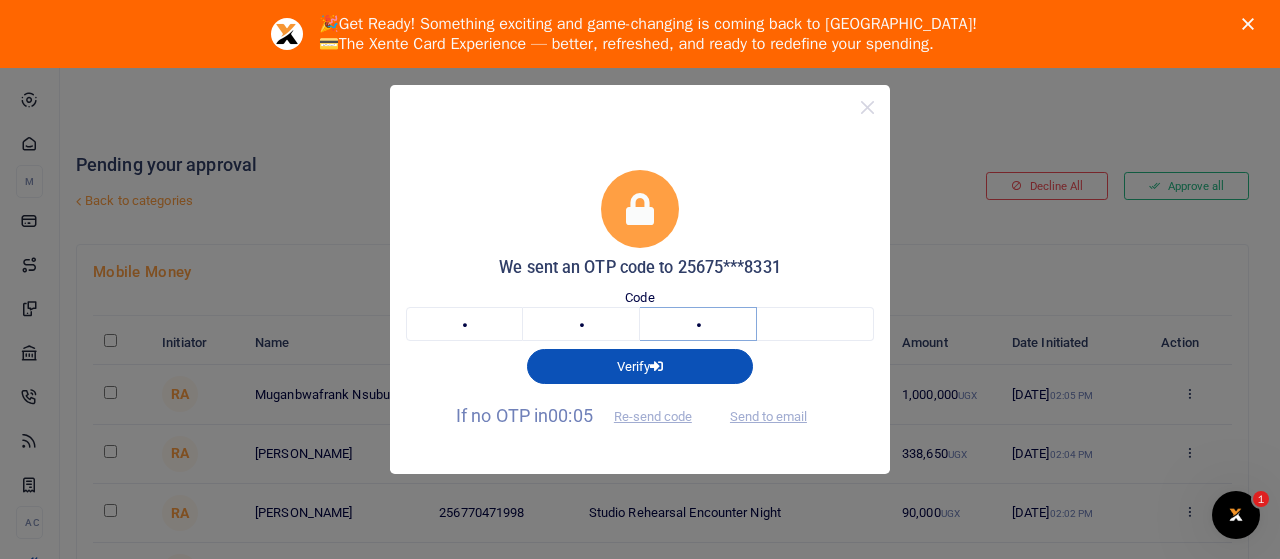 type on "3" 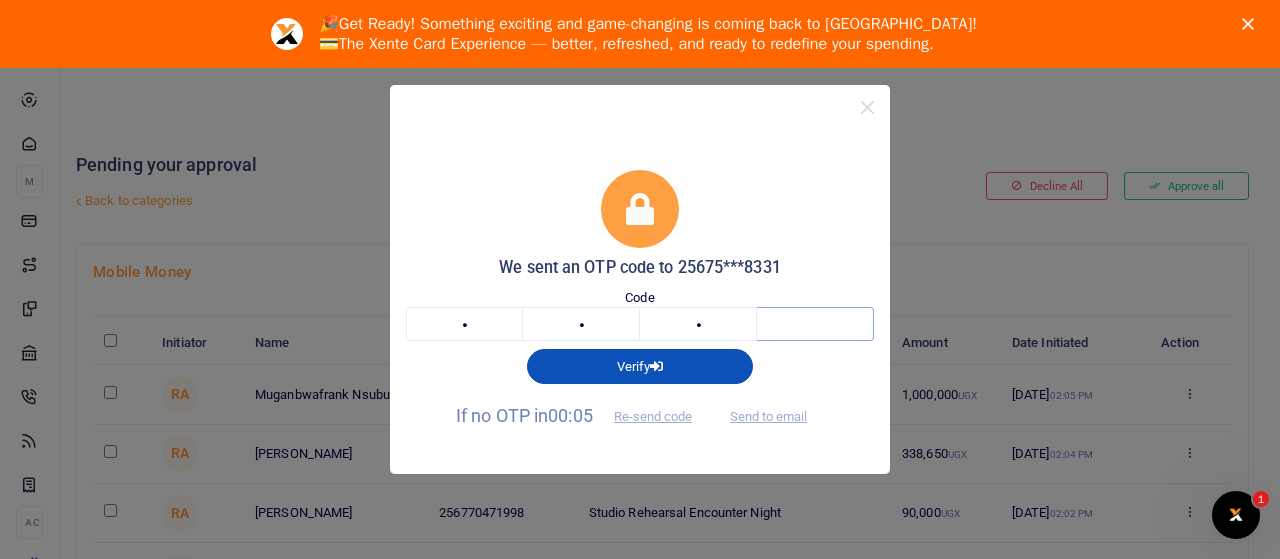 type on "4" 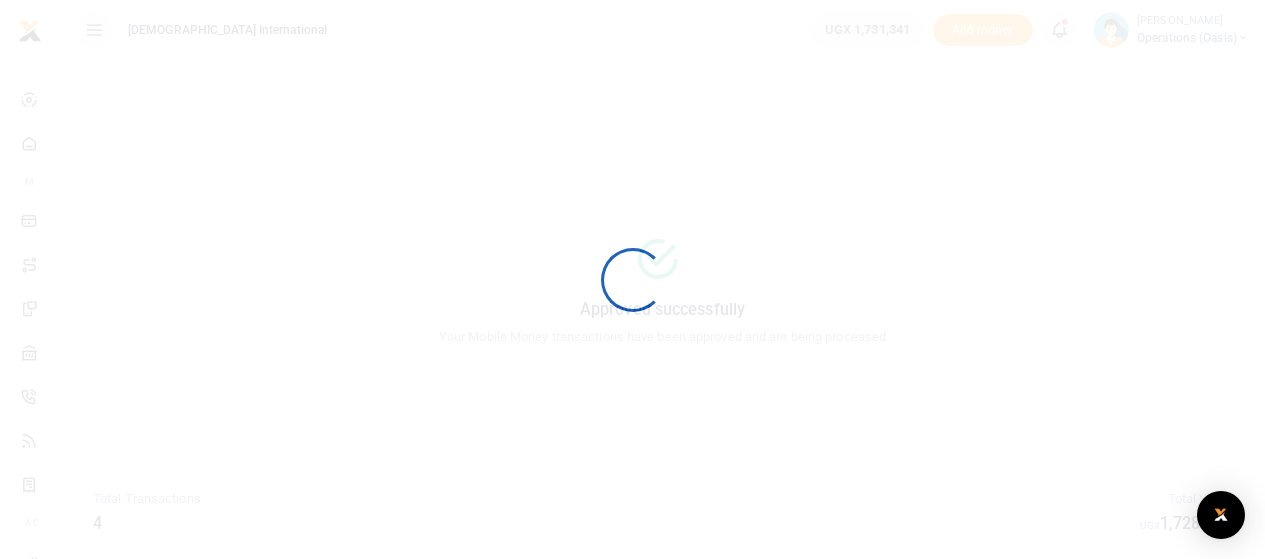 scroll, scrollTop: 0, scrollLeft: 0, axis: both 